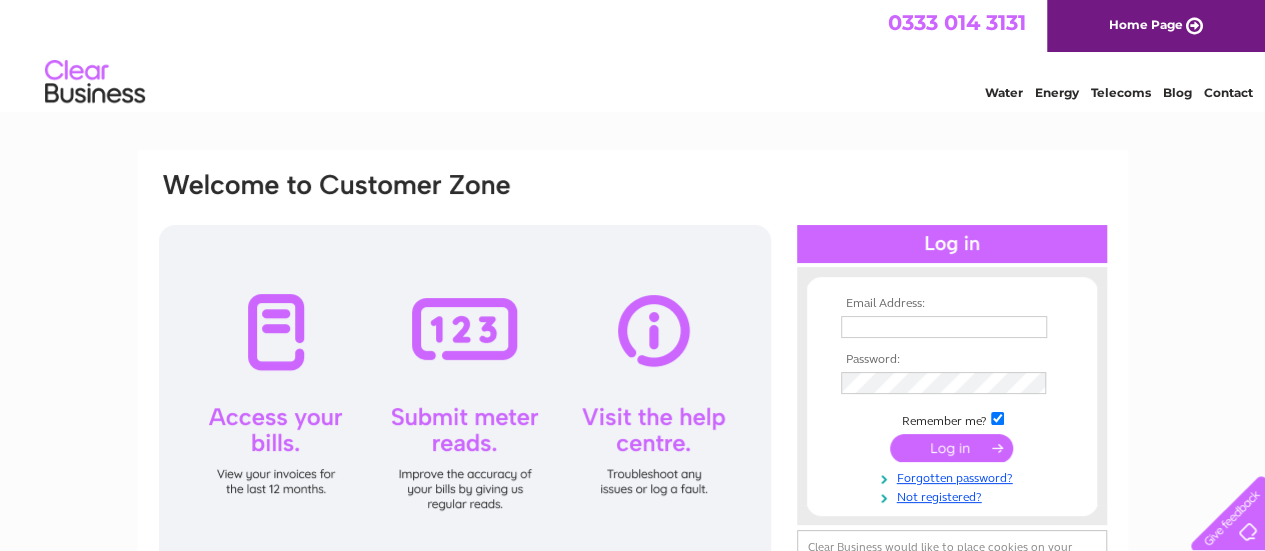 scroll, scrollTop: 0, scrollLeft: 0, axis: both 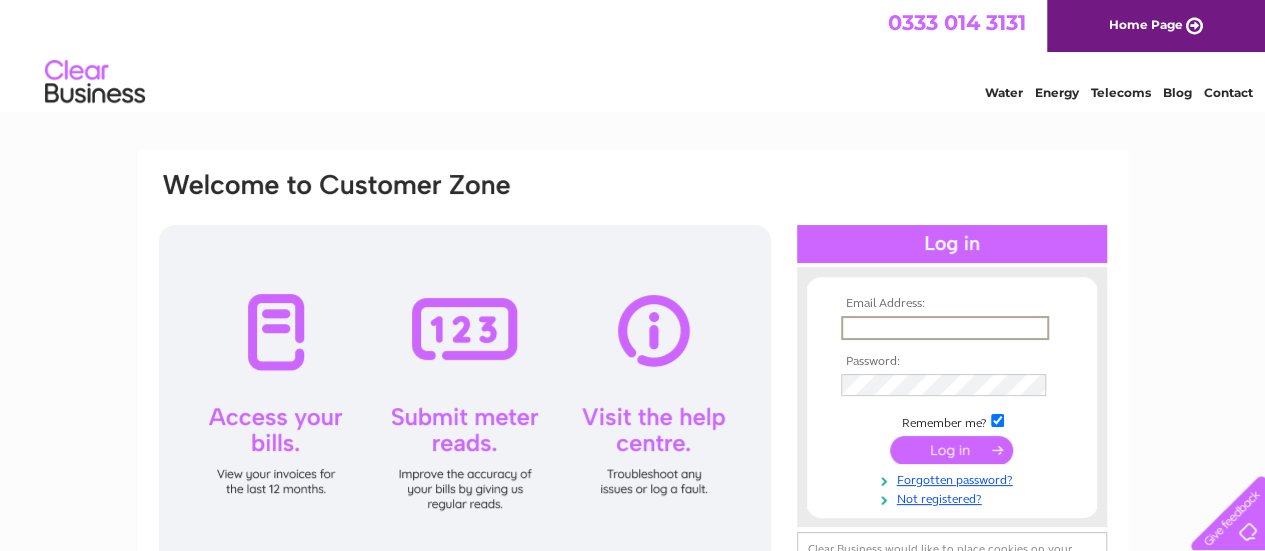 type on "[EMAIL_ADDRESS][DOMAIN_NAME]" 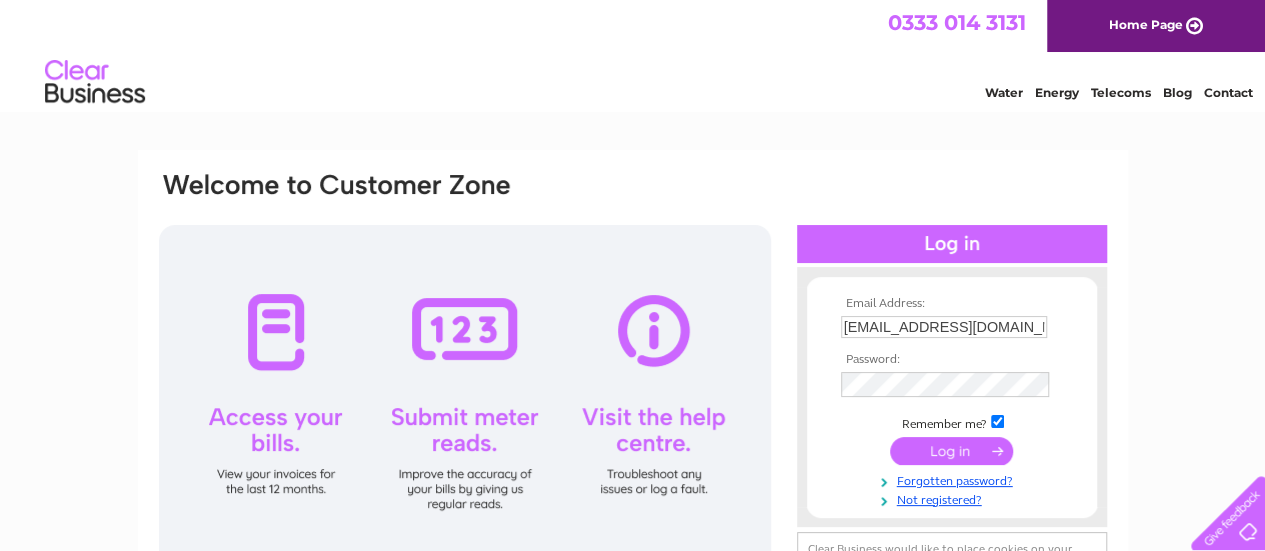 click at bounding box center (951, 451) 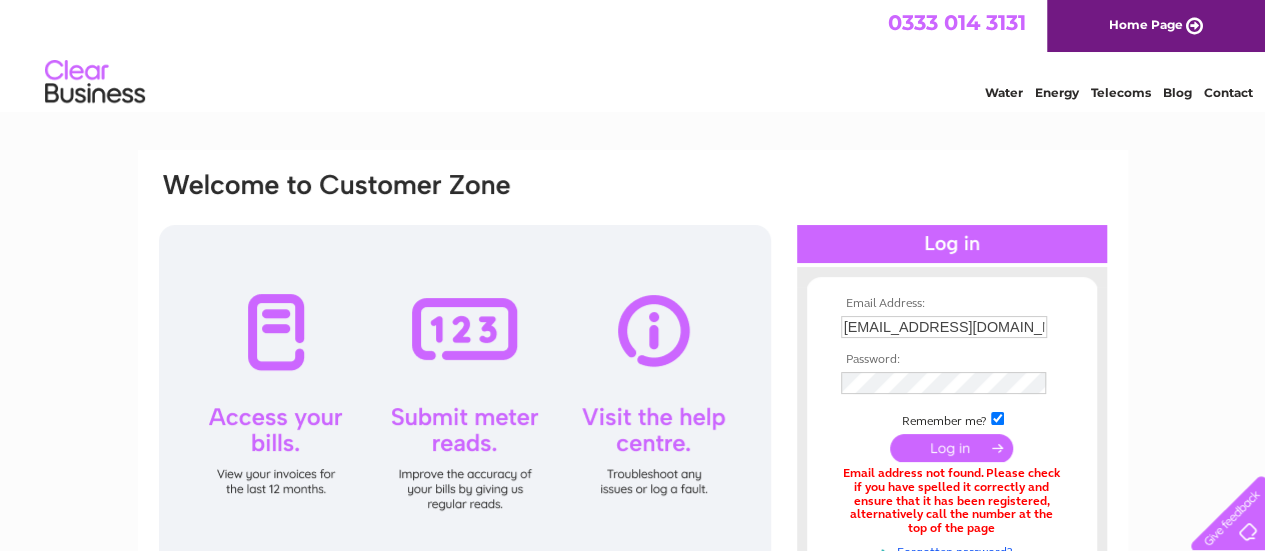 scroll, scrollTop: 0, scrollLeft: 0, axis: both 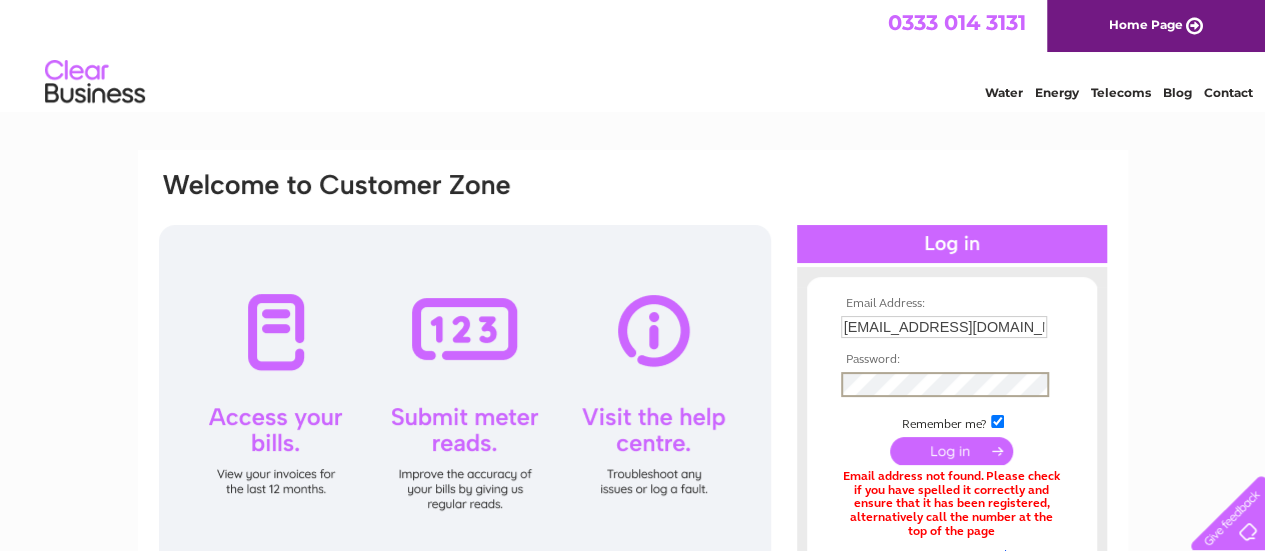 click at bounding box center (951, 451) 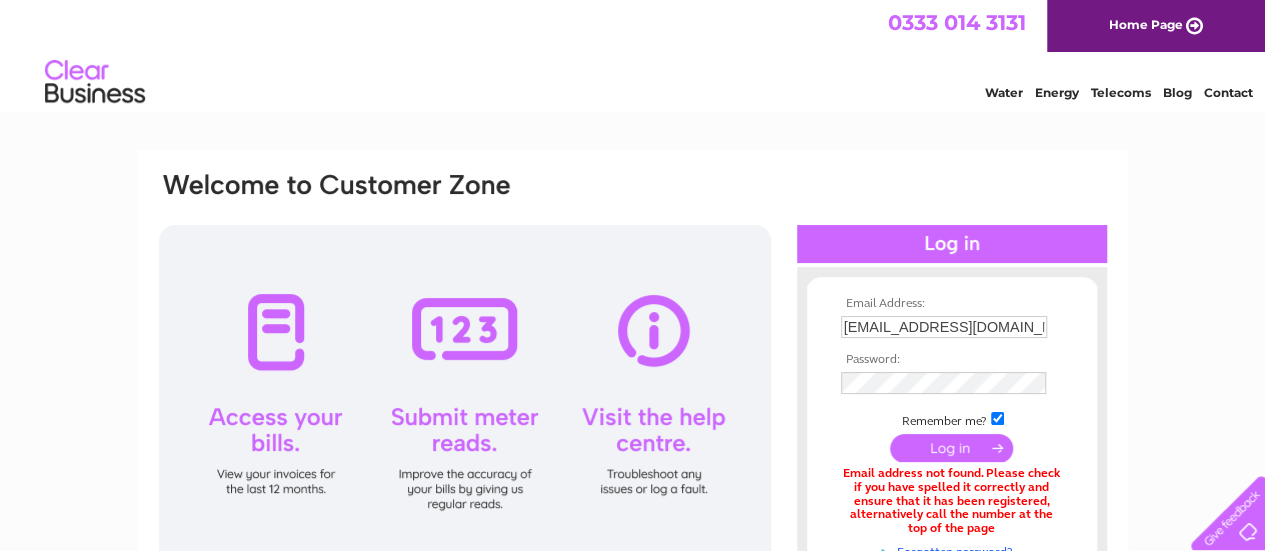 scroll, scrollTop: 0, scrollLeft: 0, axis: both 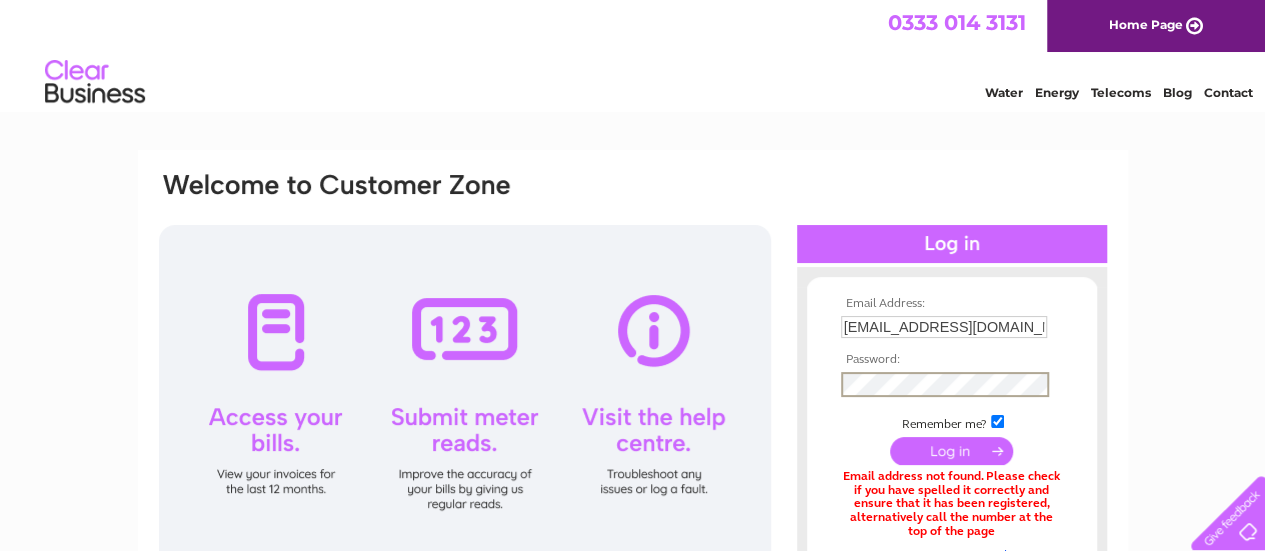 click at bounding box center (951, 451) 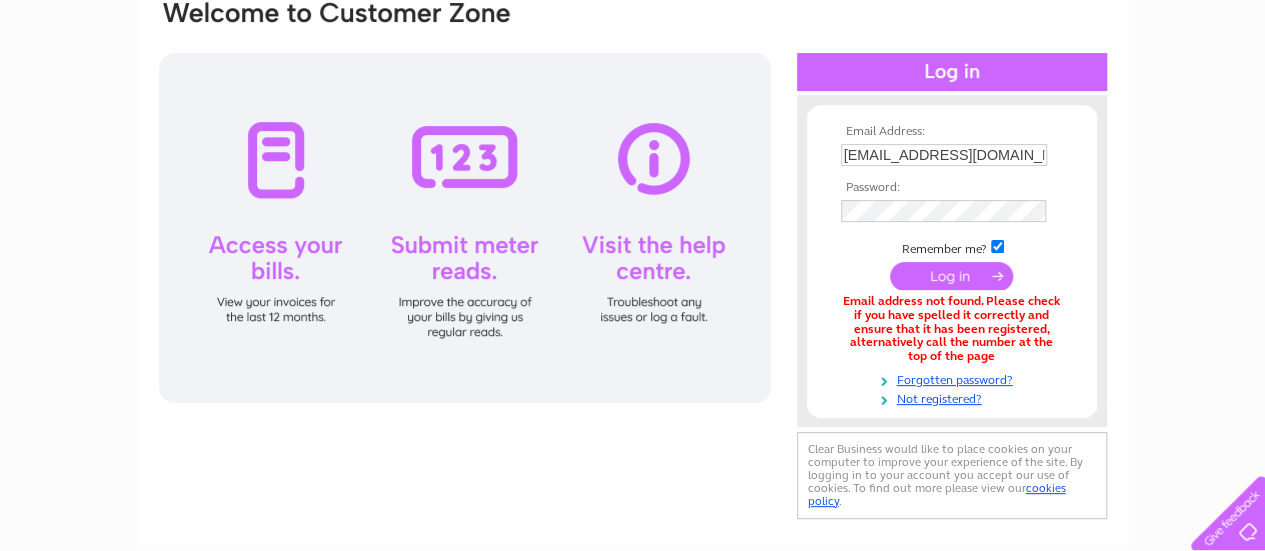 scroll, scrollTop: 0, scrollLeft: 0, axis: both 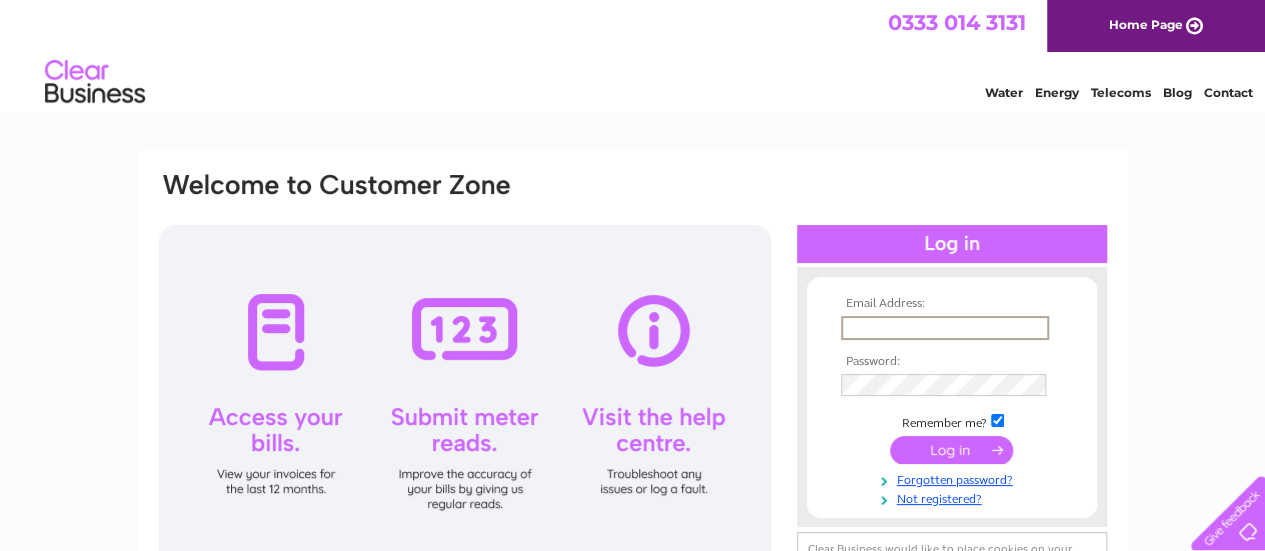 click at bounding box center [945, 328] 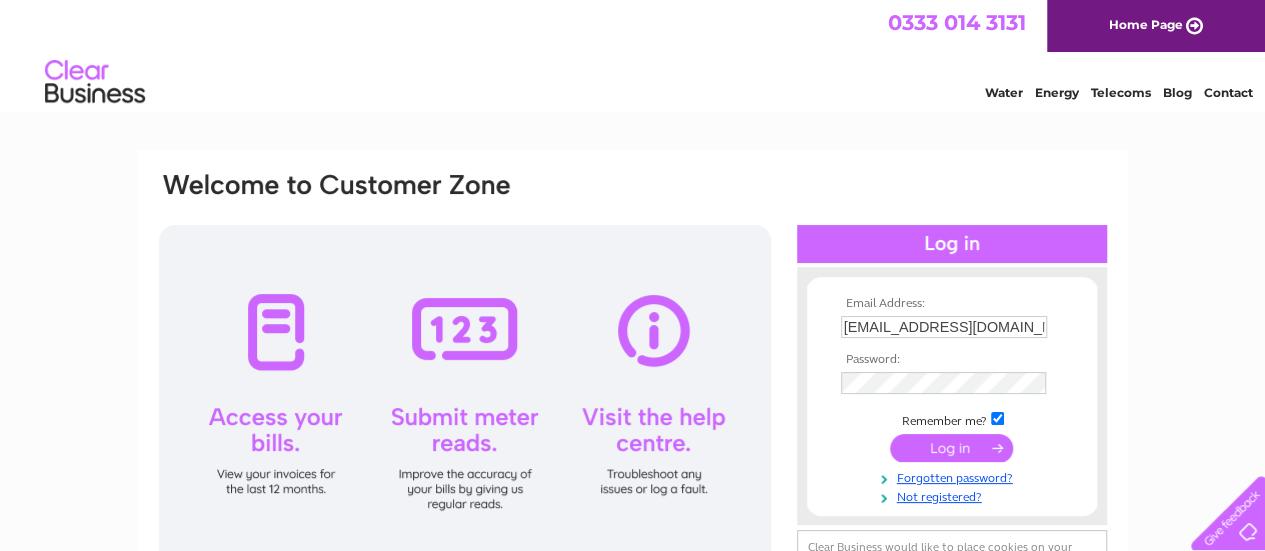 click at bounding box center (952, 383) 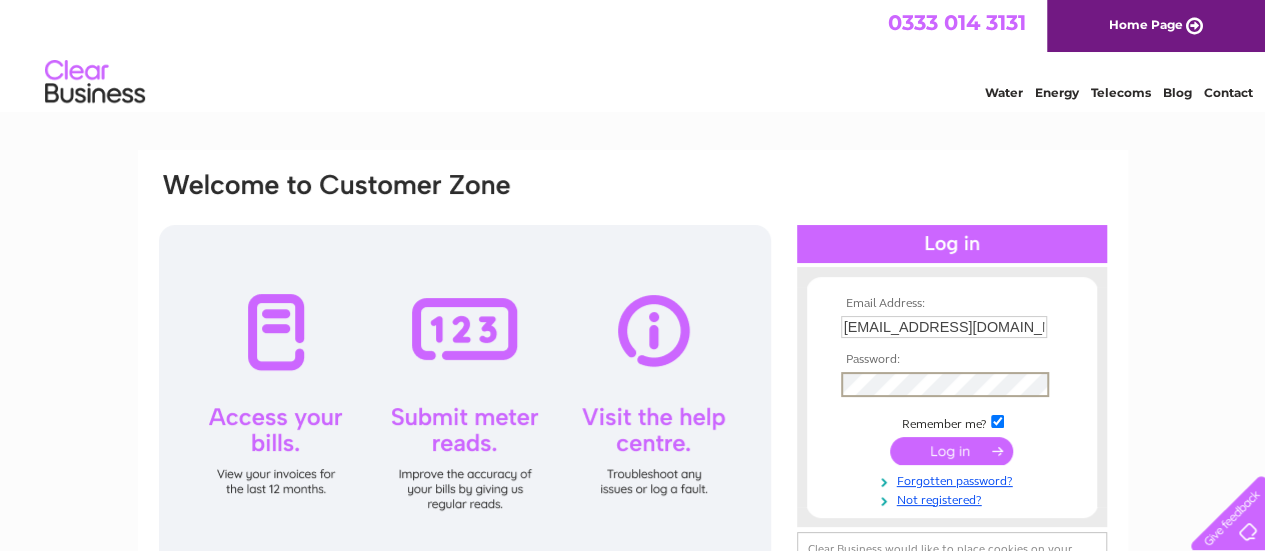 click at bounding box center [951, 451] 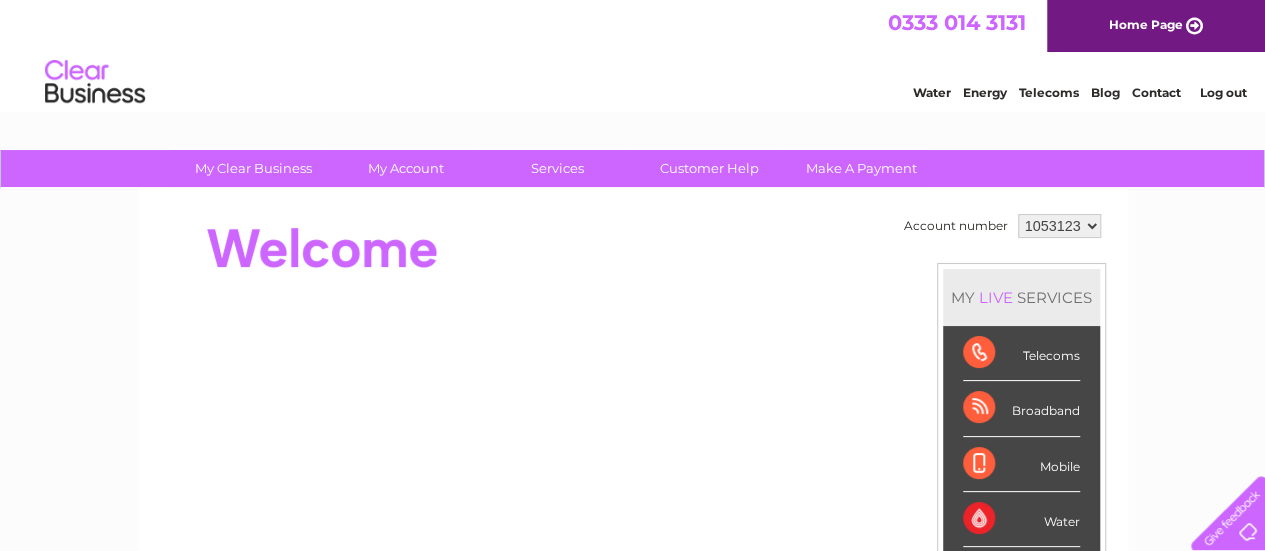 scroll, scrollTop: 0, scrollLeft: 0, axis: both 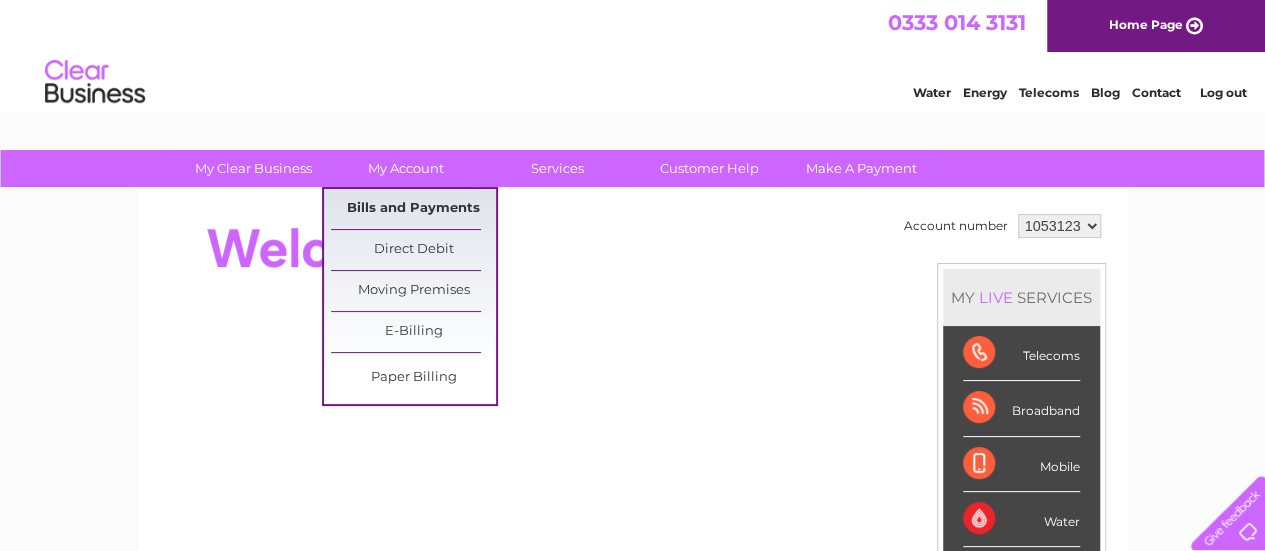 click on "Bills and Payments" at bounding box center [413, 209] 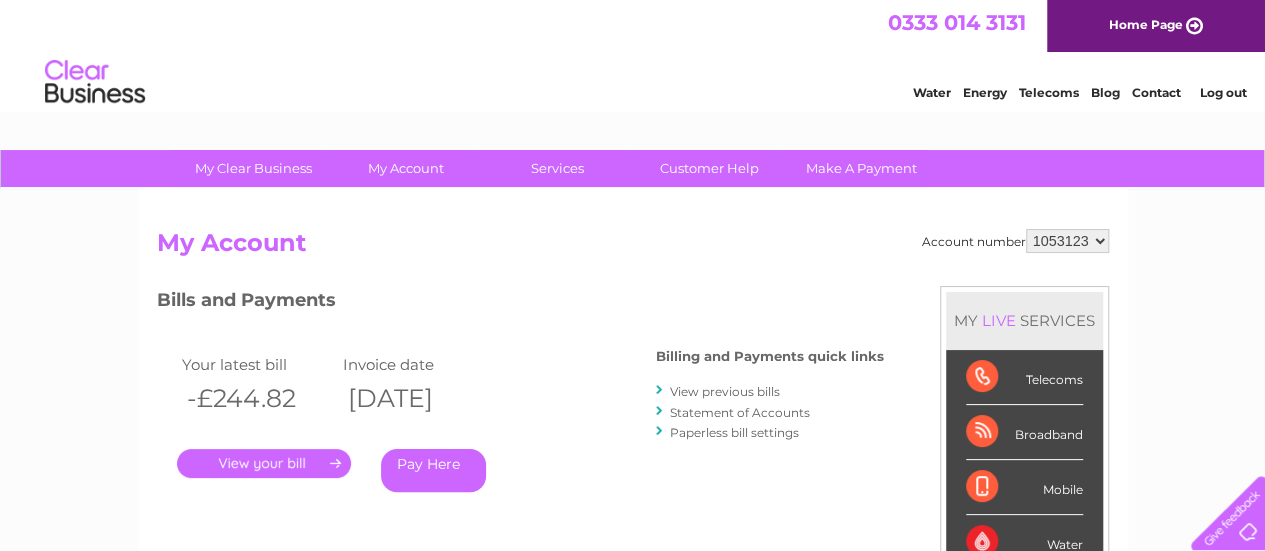 scroll, scrollTop: 0, scrollLeft: 0, axis: both 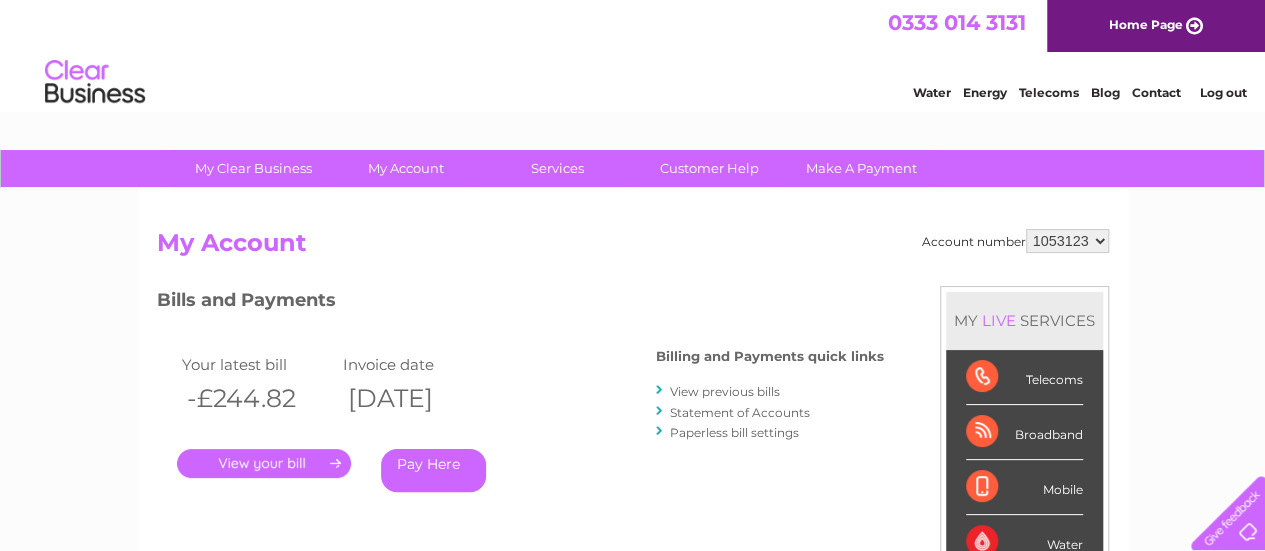 click on "." at bounding box center (264, 463) 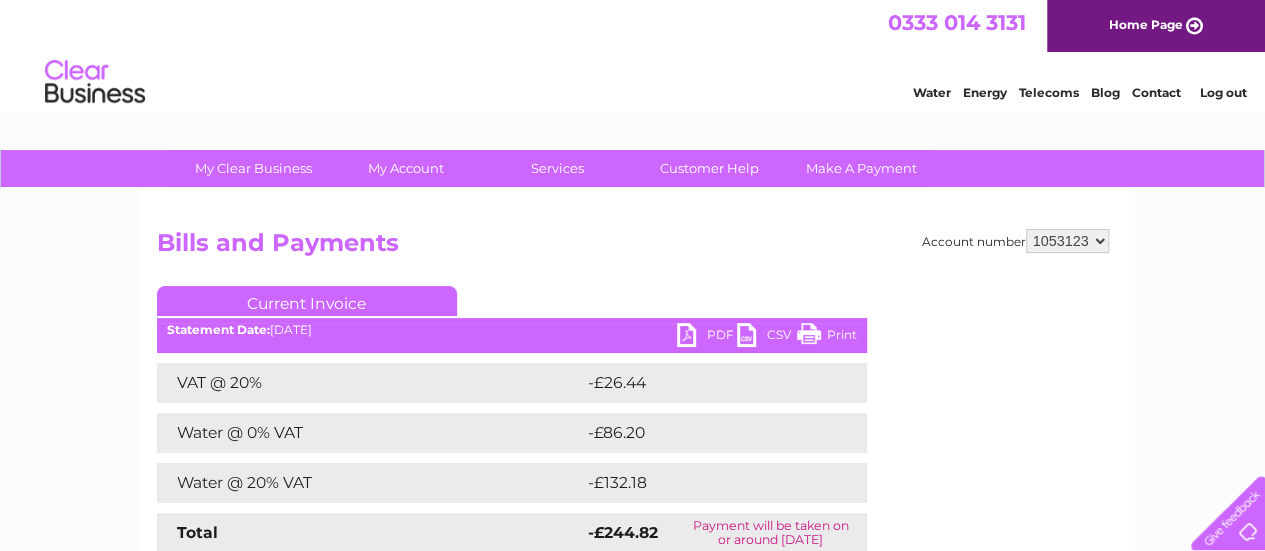 scroll, scrollTop: 0, scrollLeft: 0, axis: both 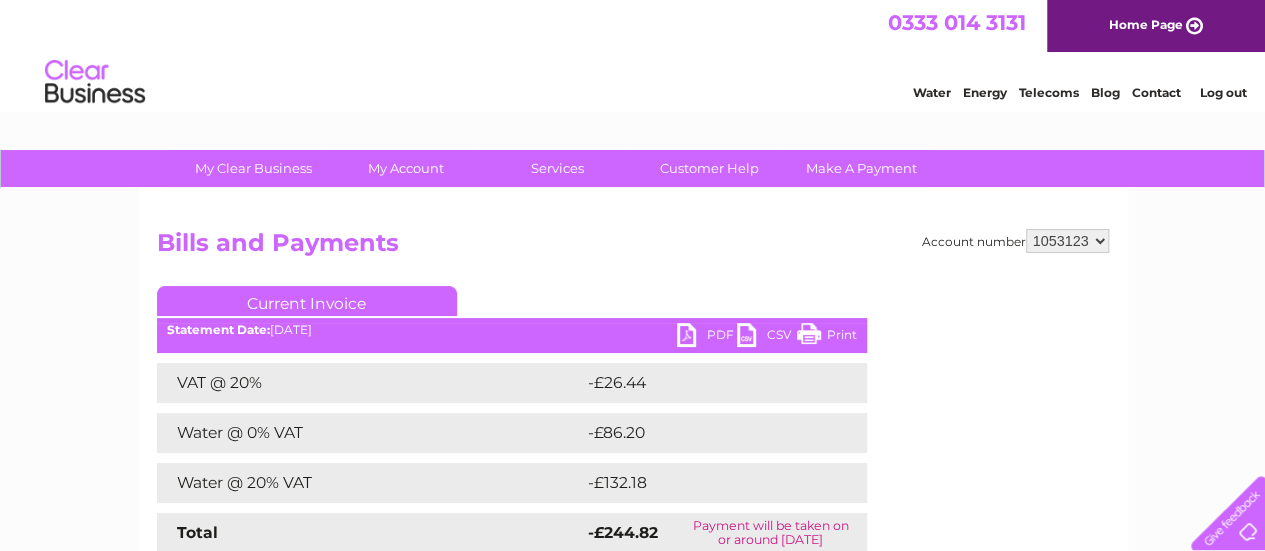 click on "PDF" at bounding box center [707, 337] 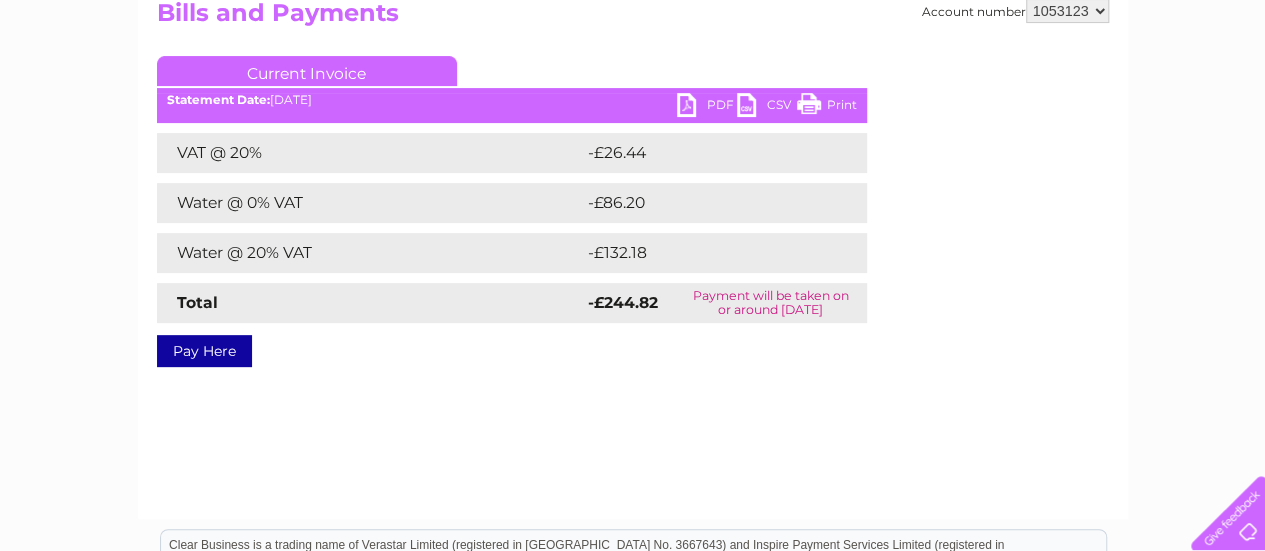 scroll, scrollTop: 200, scrollLeft: 0, axis: vertical 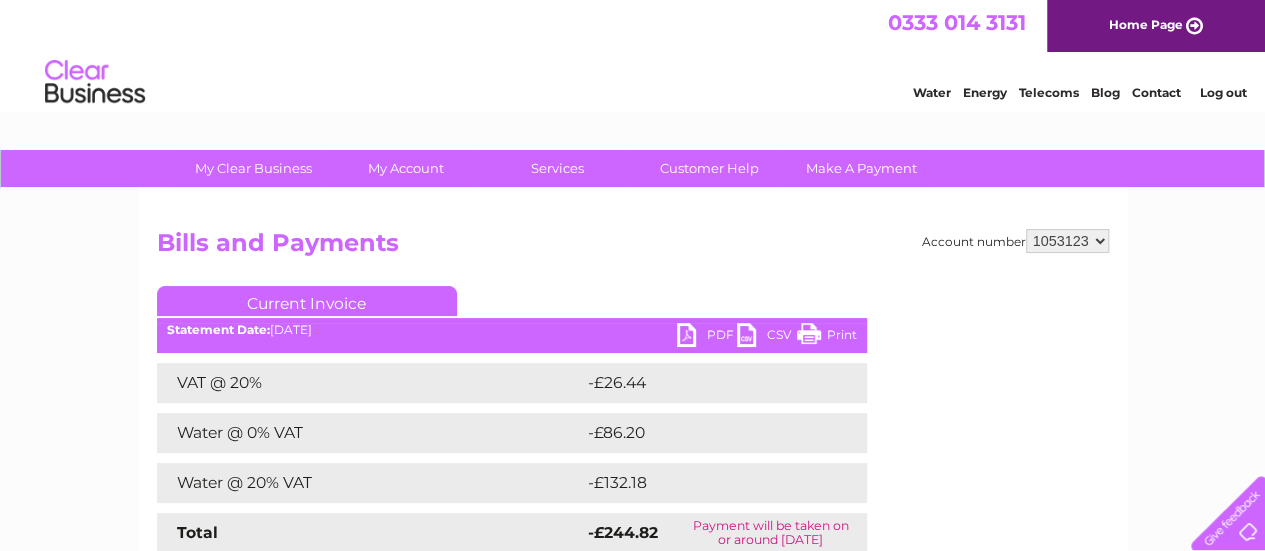 click on "Log out" at bounding box center (1222, 92) 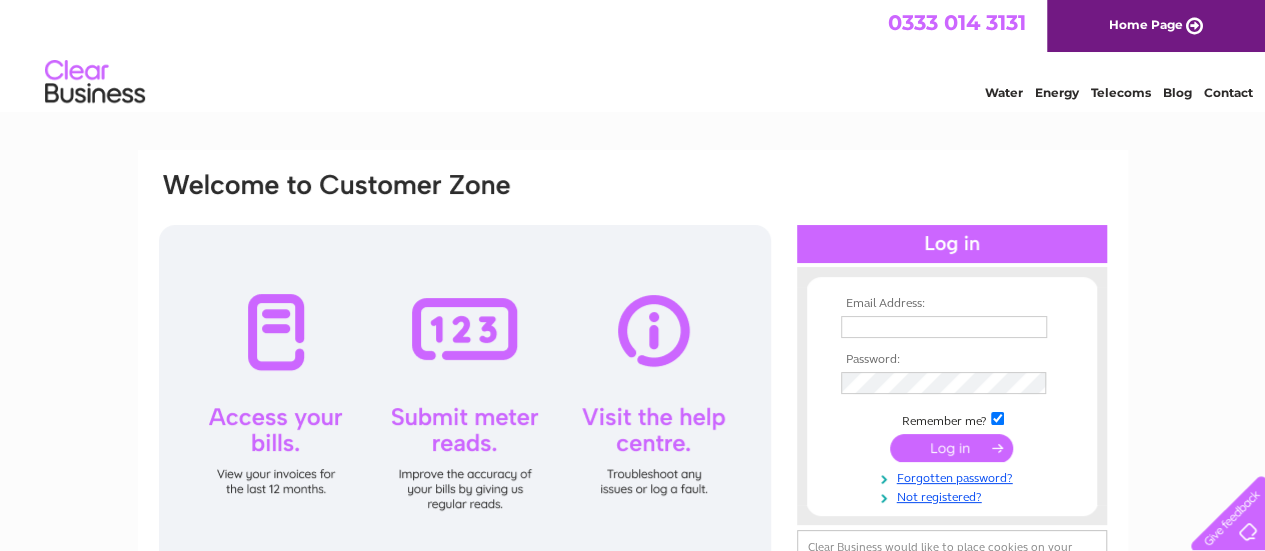 scroll, scrollTop: 0, scrollLeft: 0, axis: both 